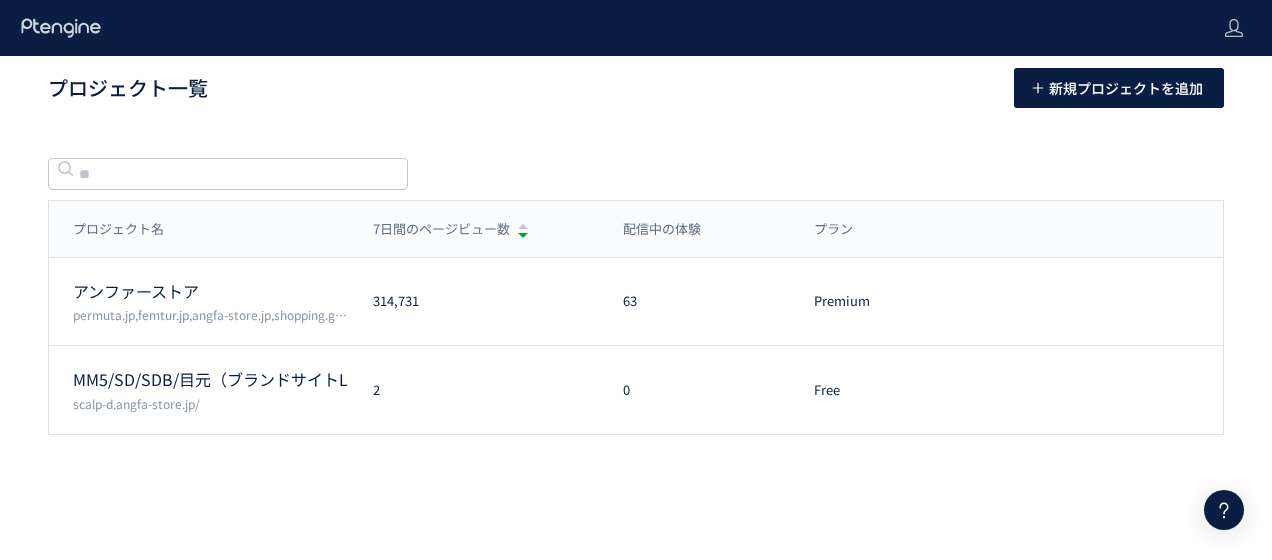 scroll, scrollTop: 0, scrollLeft: 0, axis: both 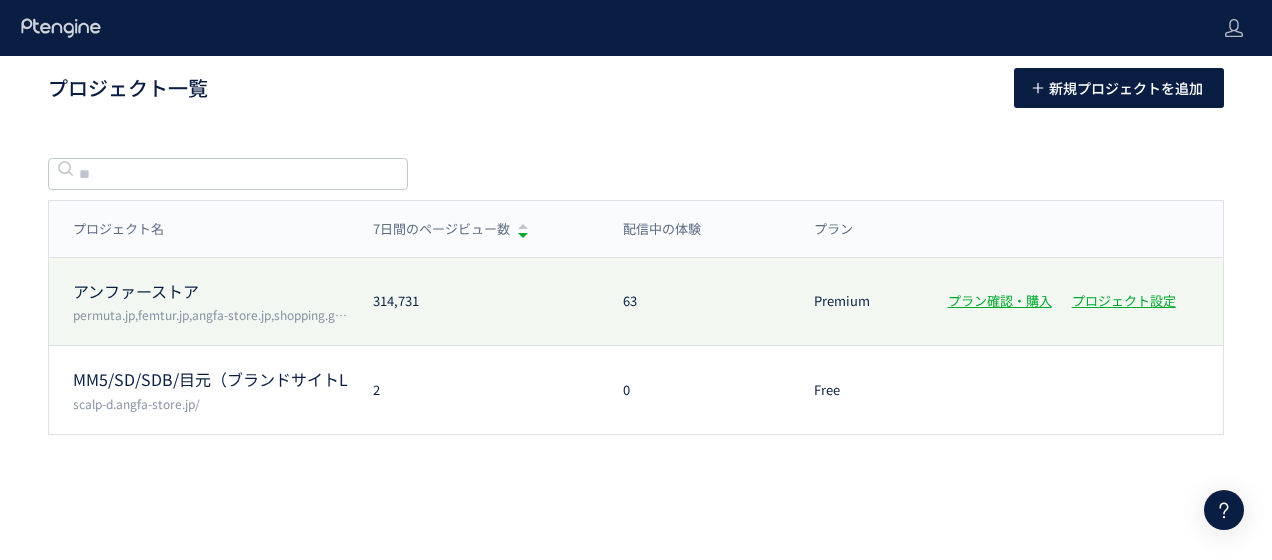 click on "アンファーストア" 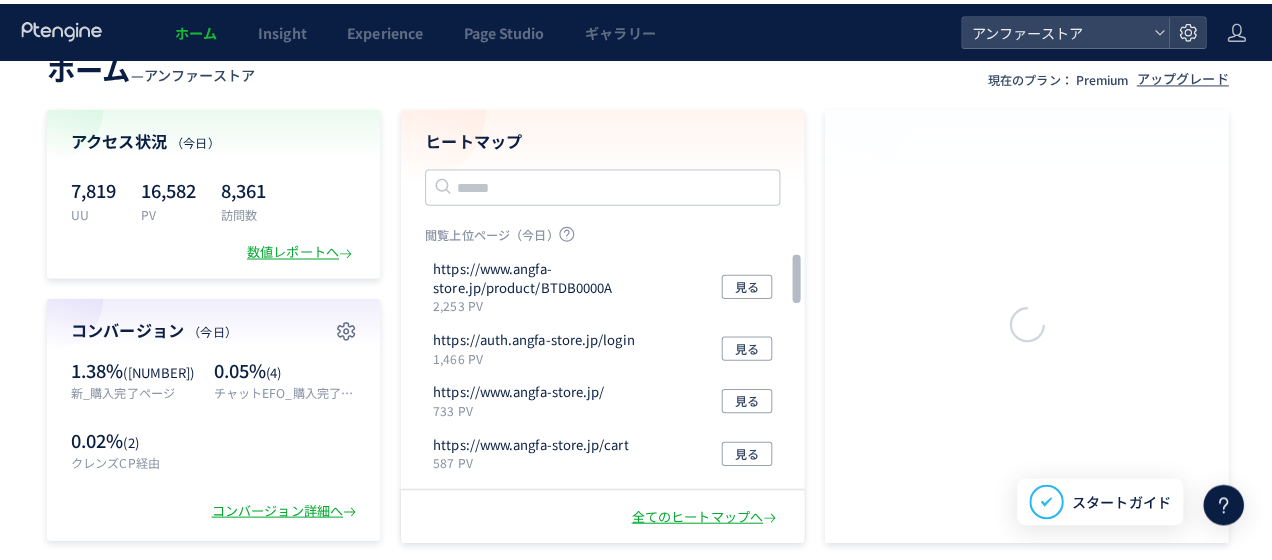 scroll, scrollTop: 0, scrollLeft: 0, axis: both 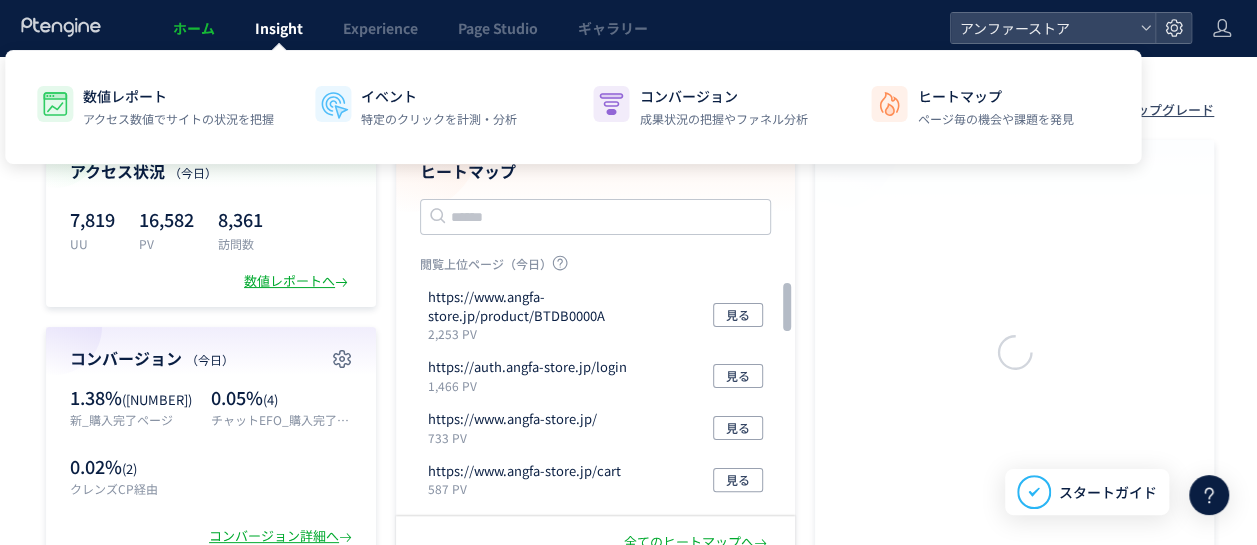 click on "Insight" 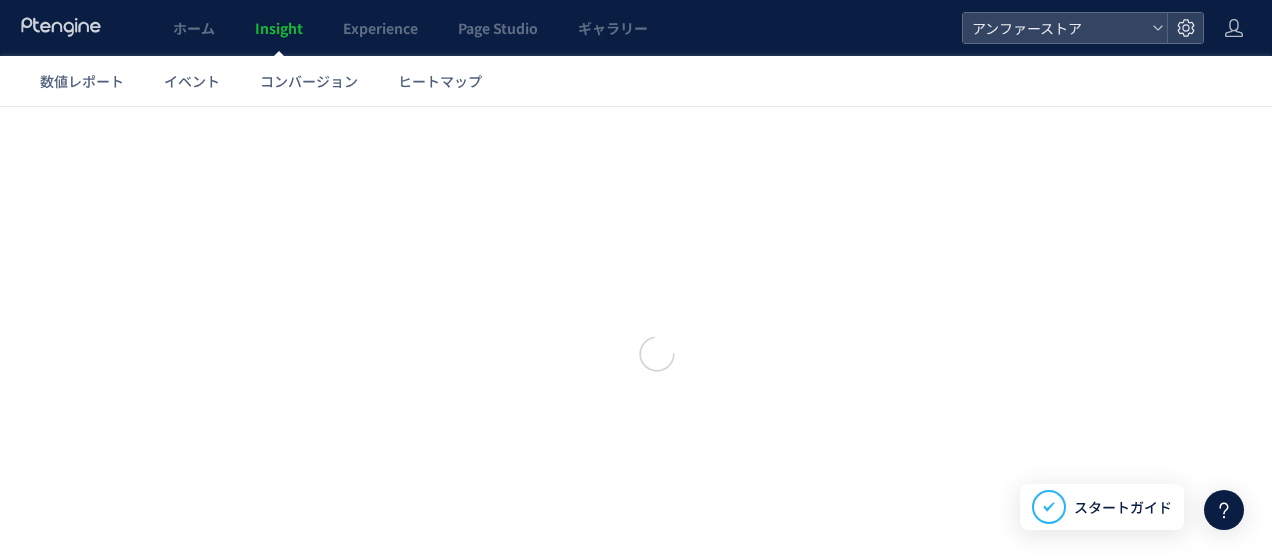 scroll, scrollTop: 0, scrollLeft: 0, axis: both 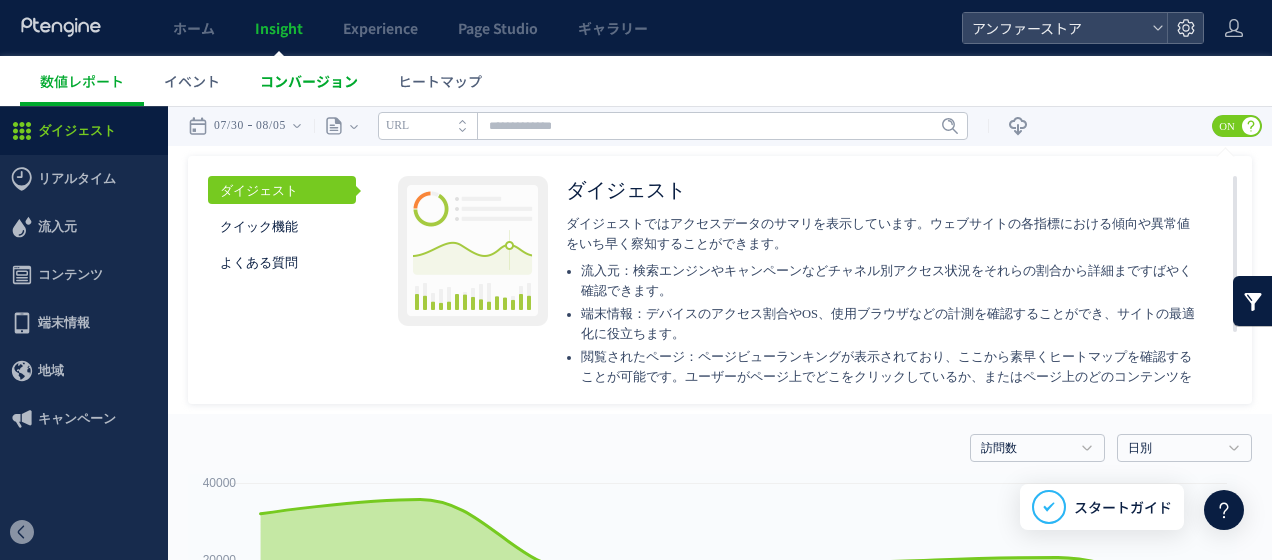 drag, startPoint x: 279, startPoint y: 102, endPoint x: 279, endPoint y: 6, distance: 96 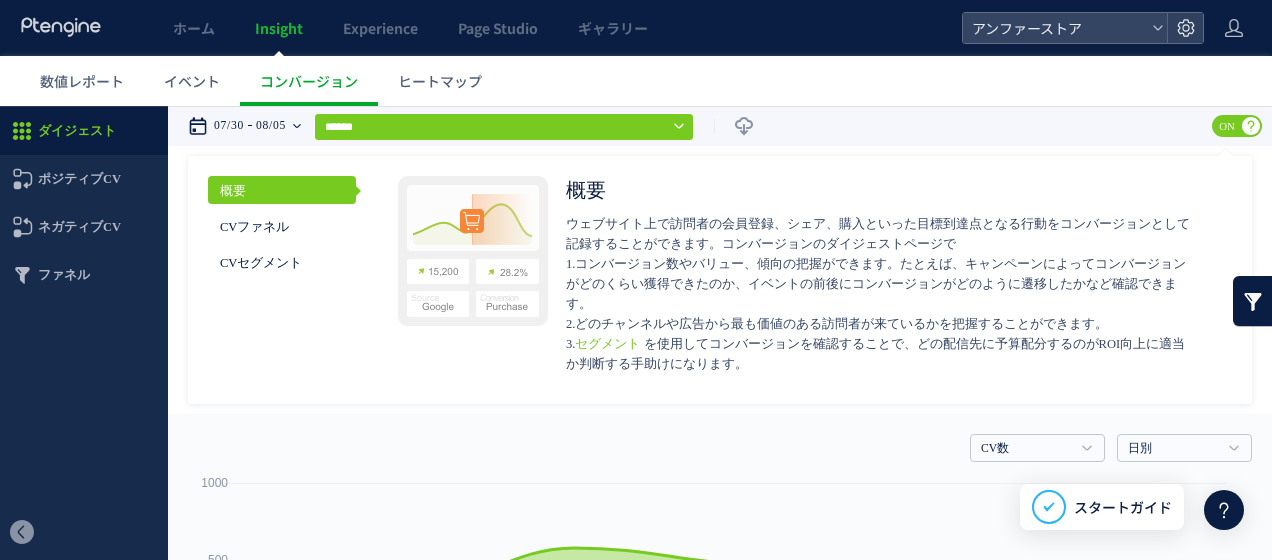 click on "07/30
08/05" at bounding box center (251, 126) 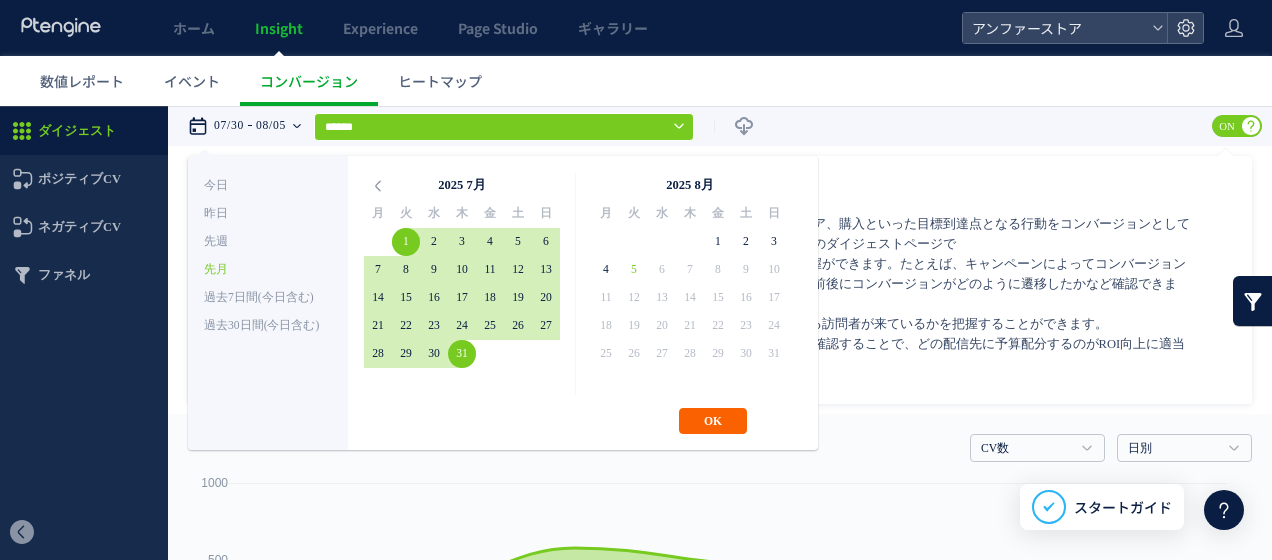 click on "OK" at bounding box center [713, 421] 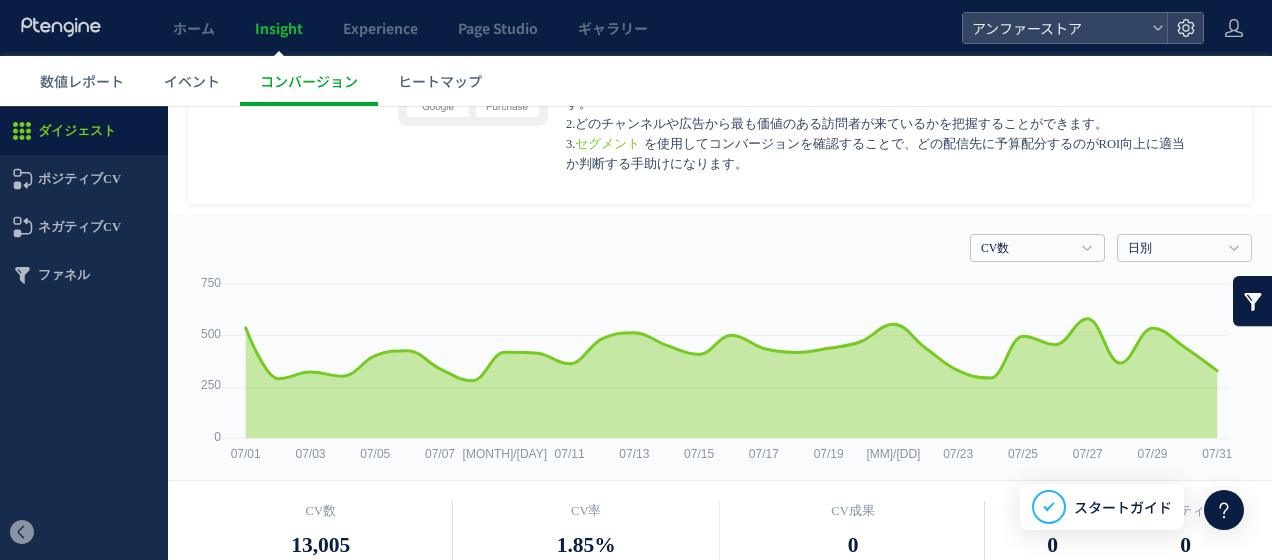 scroll, scrollTop: 0, scrollLeft: 0, axis: both 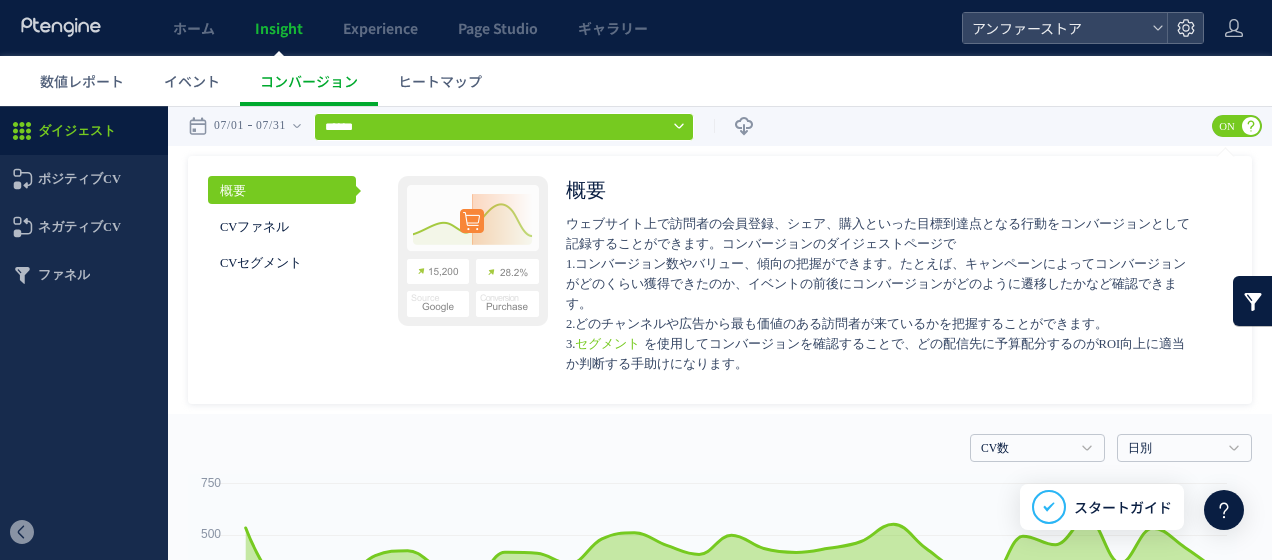 click 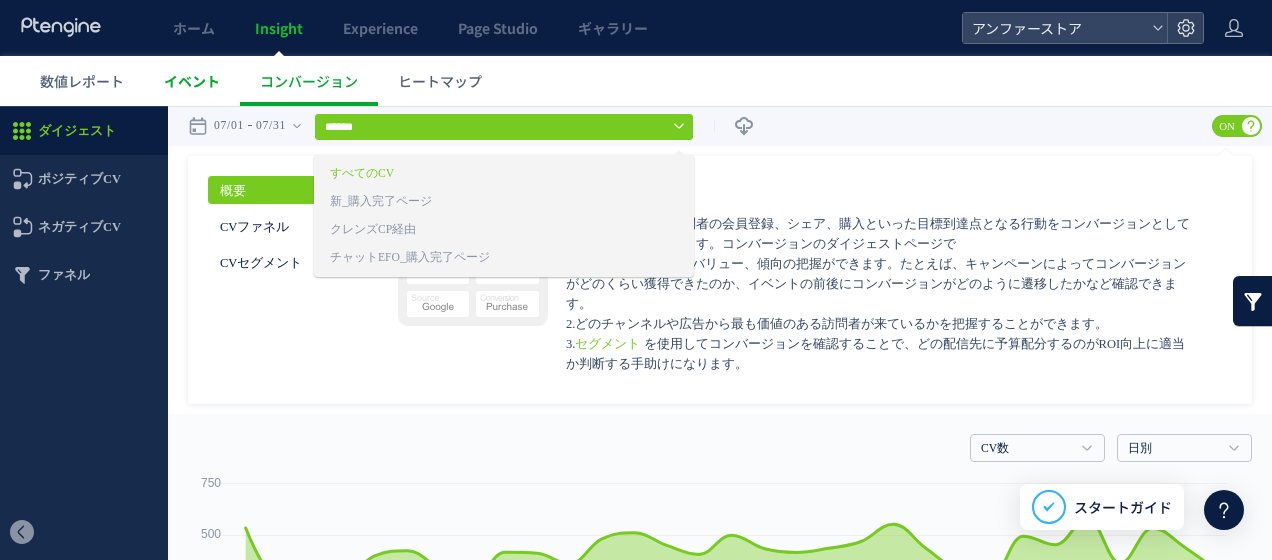 click on "イベント" at bounding box center [192, 81] 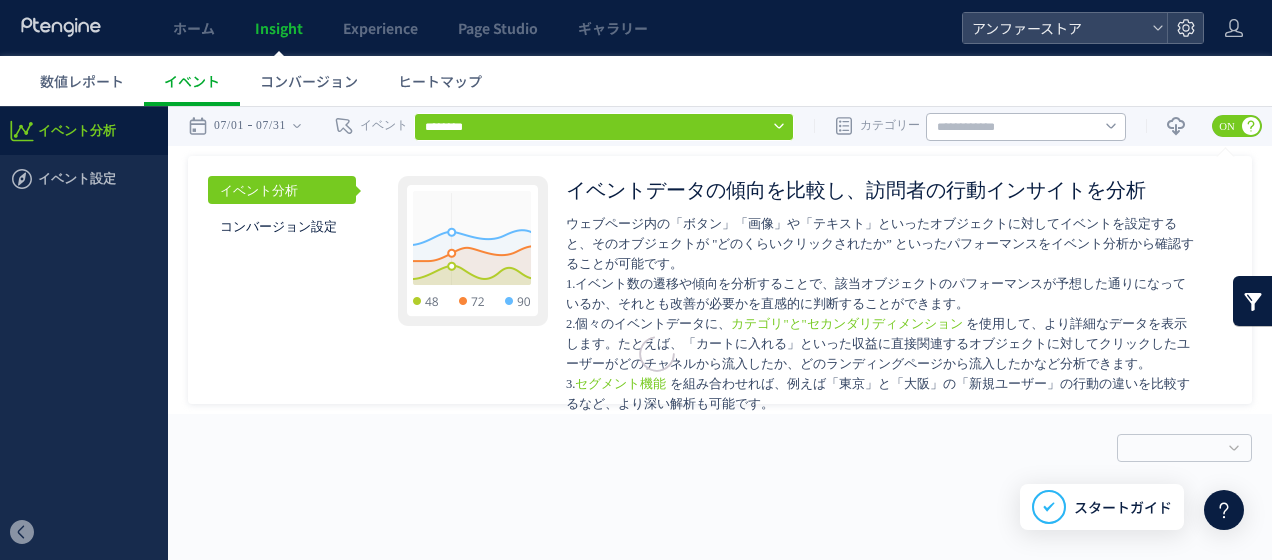 click on "数値レポート イベント コンバージョン ヒートマップ" 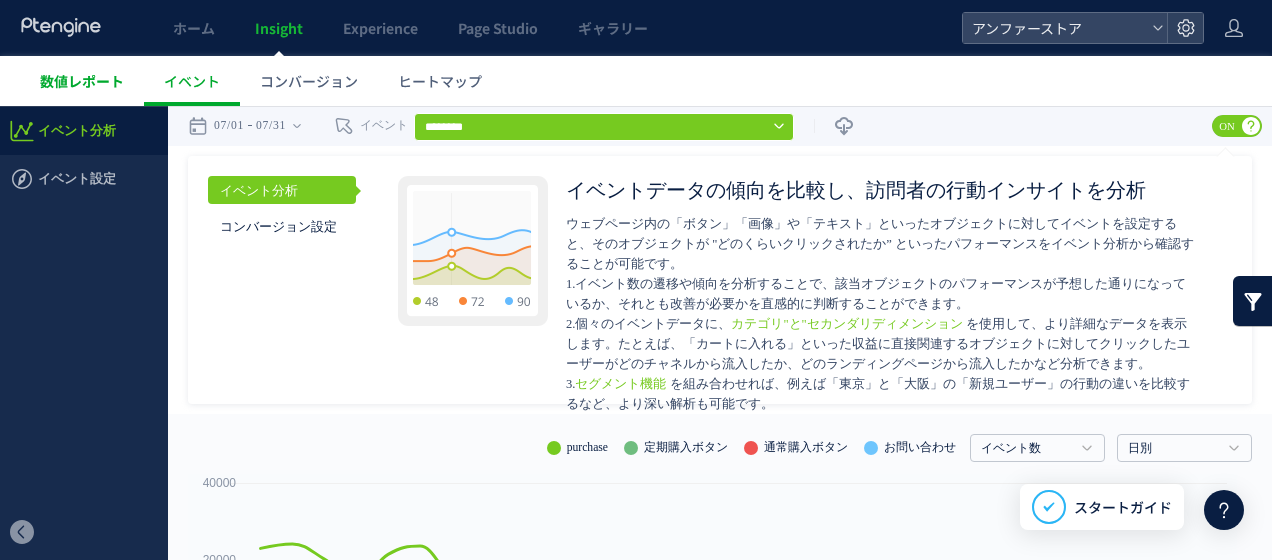 click on "数値レポート" at bounding box center [82, 81] 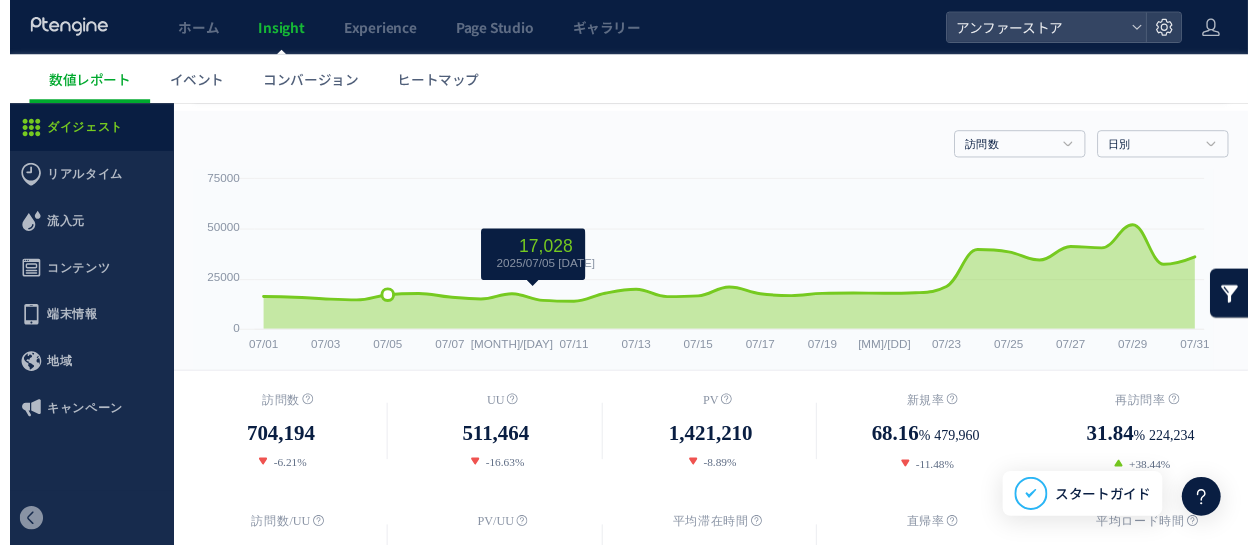 scroll, scrollTop: 0, scrollLeft: 0, axis: both 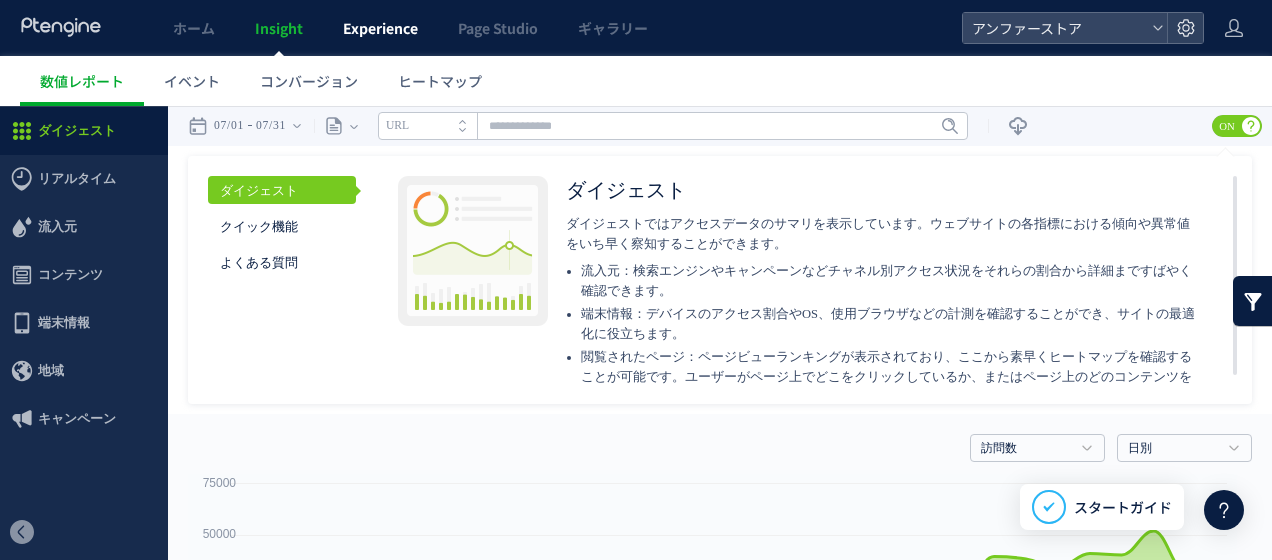 click on "Experience" at bounding box center [380, 28] 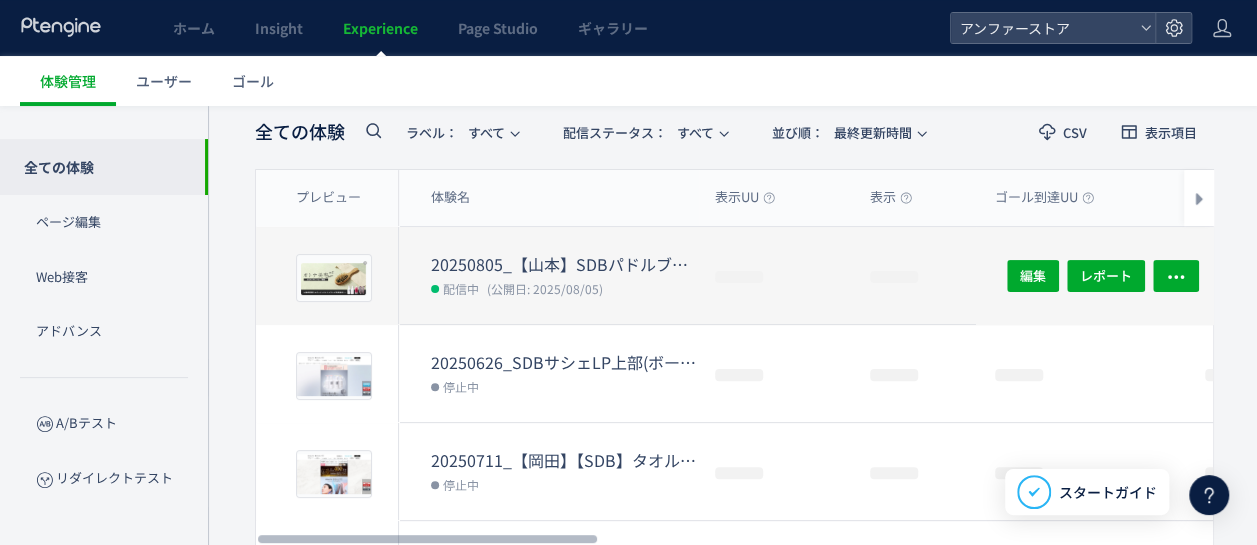 scroll, scrollTop: 10, scrollLeft: 0, axis: vertical 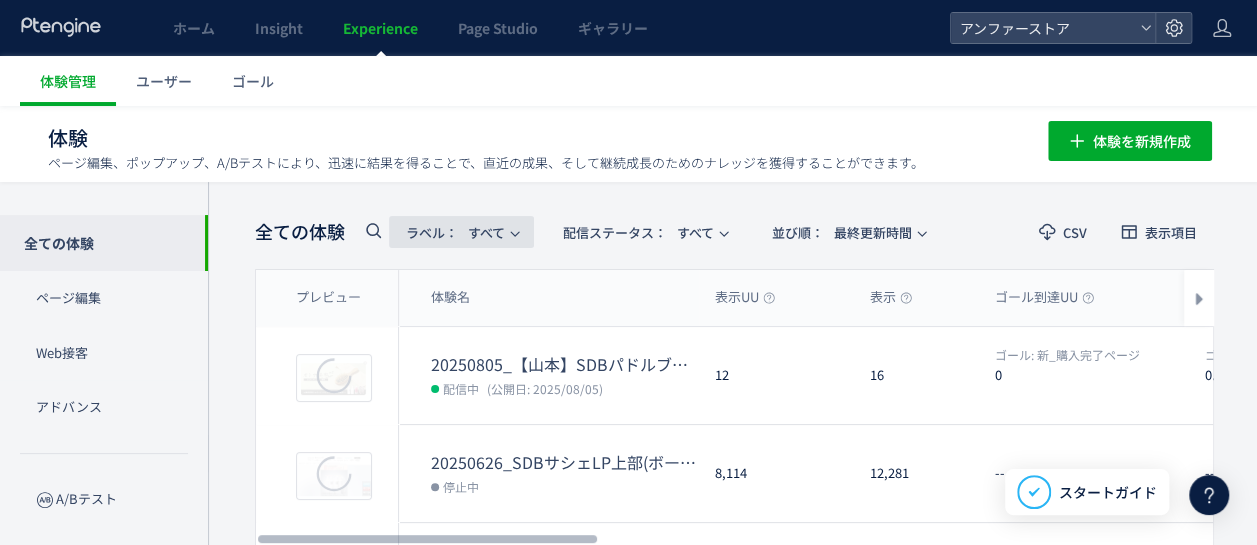 click on "ラベル：  すべて" 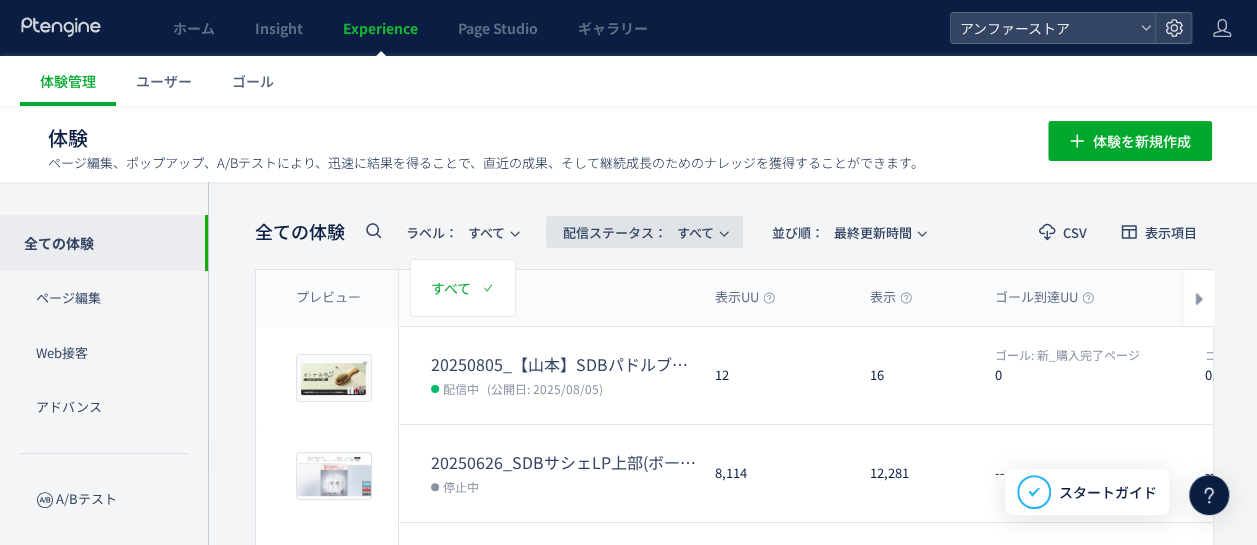 click on "配信ステータス​：" at bounding box center [615, 232] 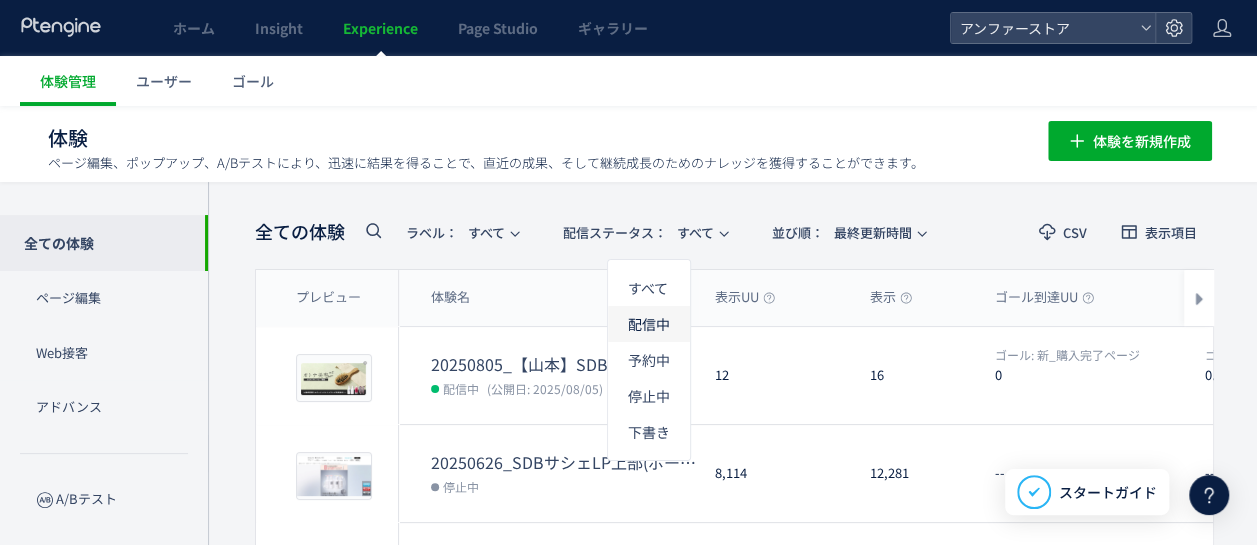 click on "配信中" 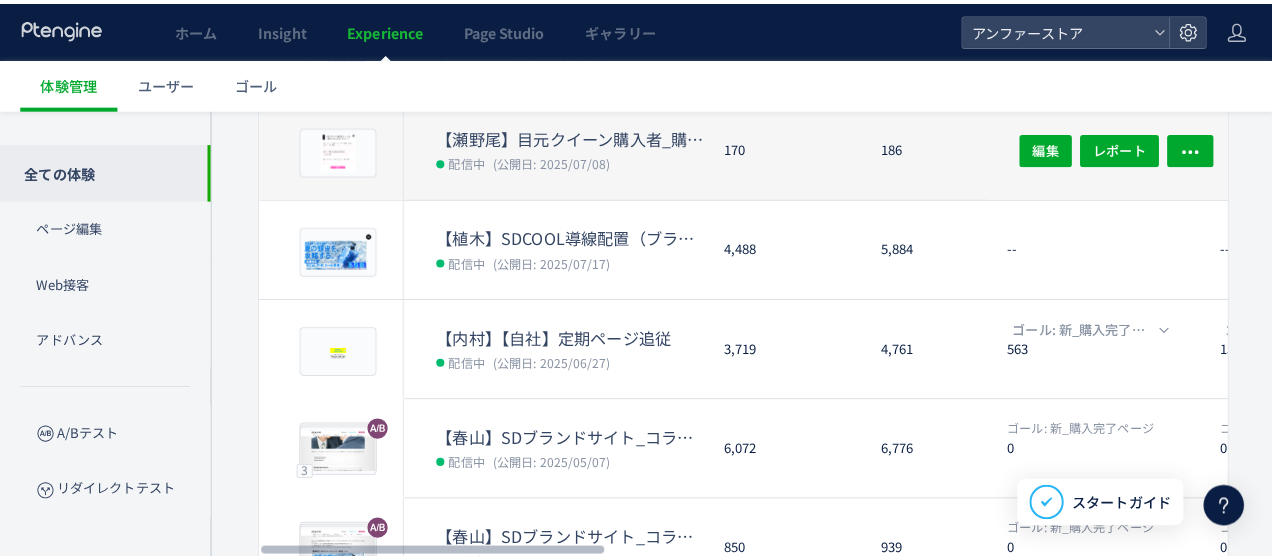 scroll, scrollTop: 400, scrollLeft: 0, axis: vertical 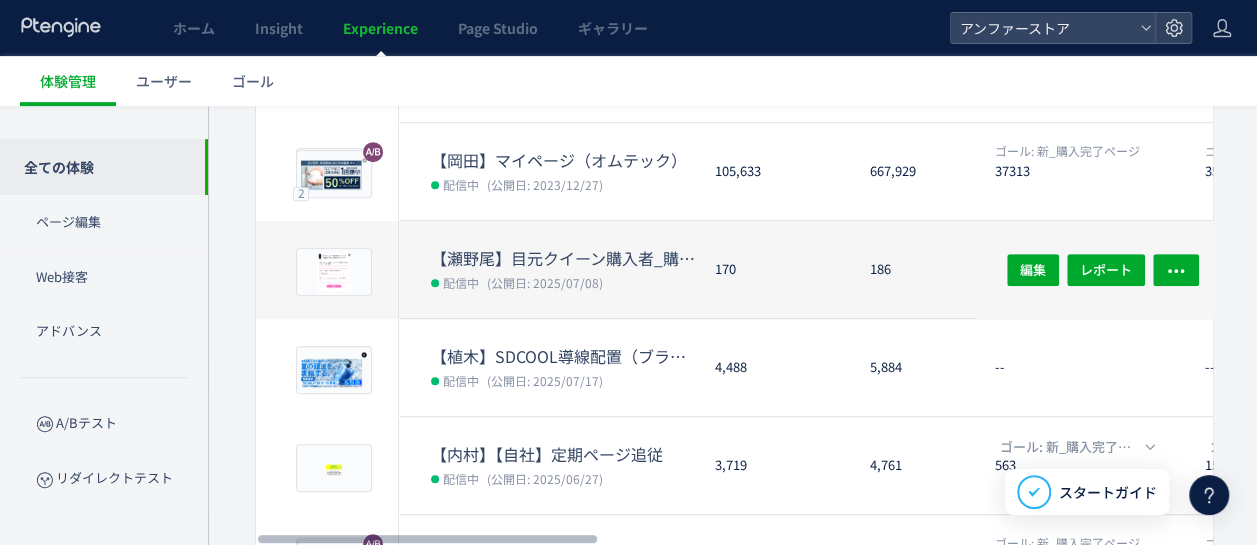 click on "(公開日: 2025/07/08)" at bounding box center (545, 282) 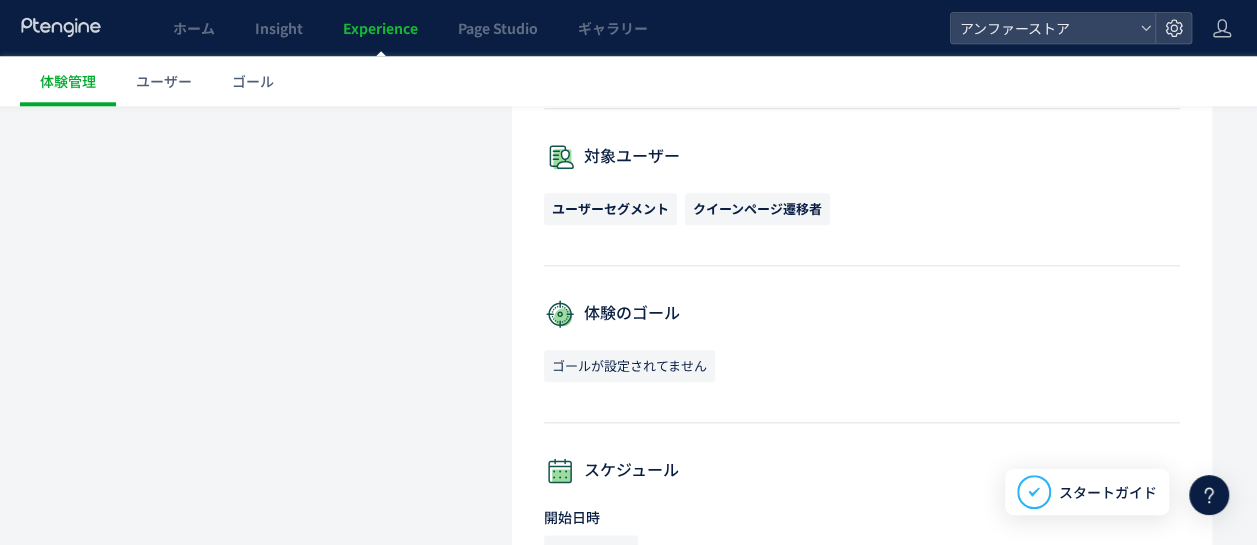 scroll, scrollTop: 1000, scrollLeft: 0, axis: vertical 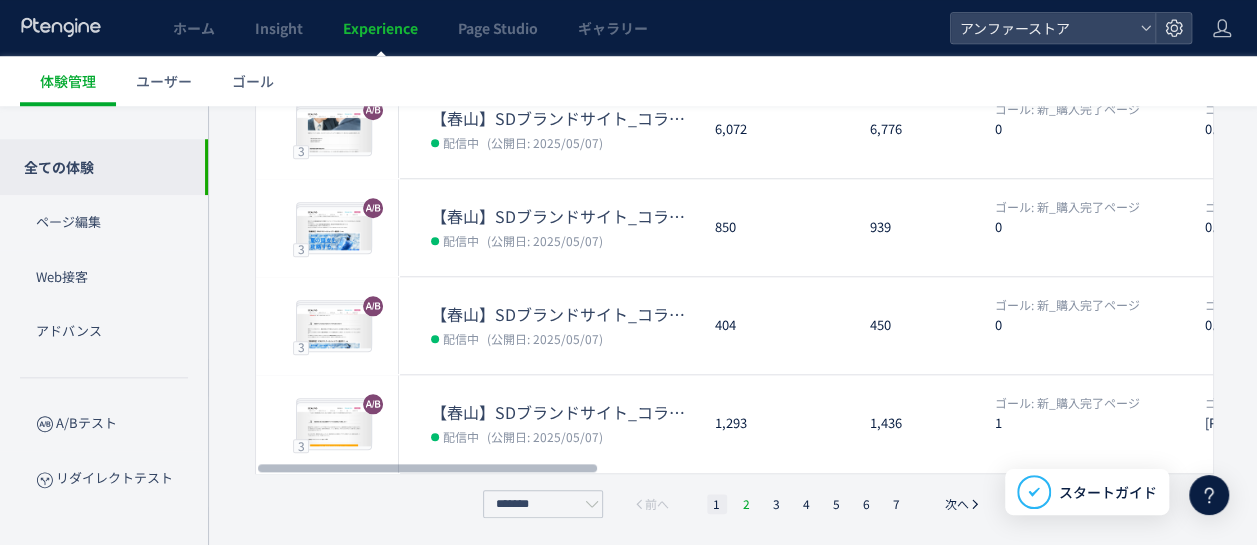 click on "2" 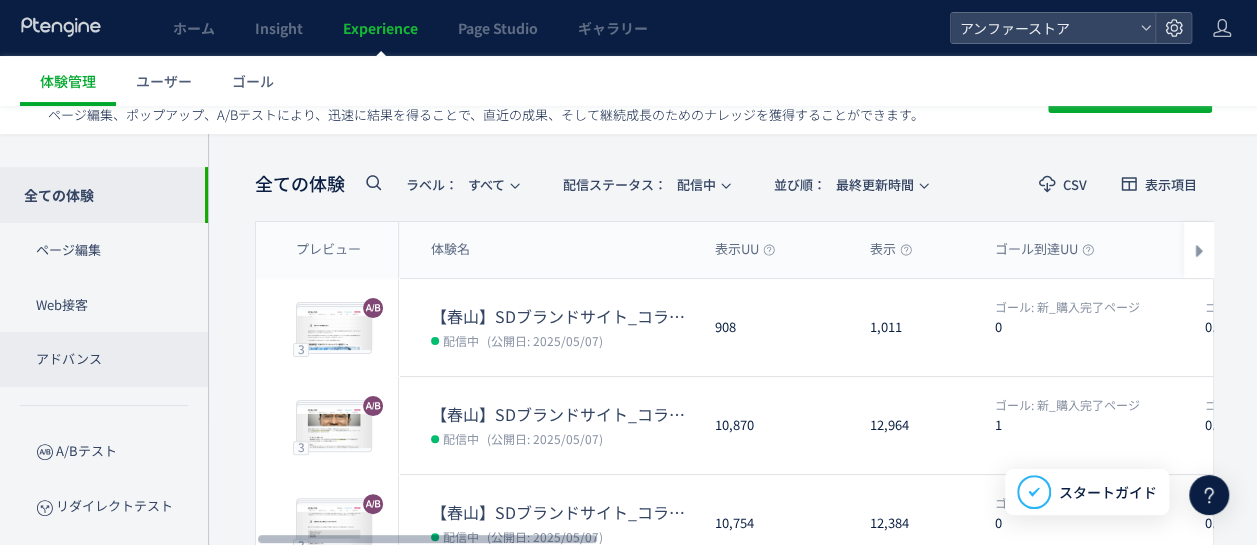 scroll, scrollTop: 0, scrollLeft: 0, axis: both 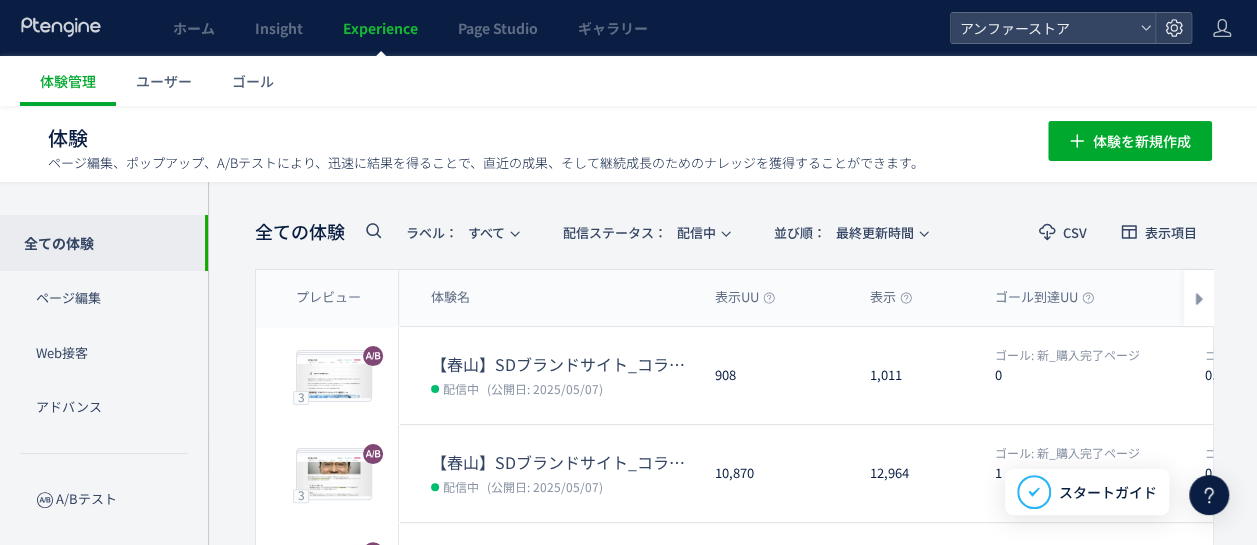 click 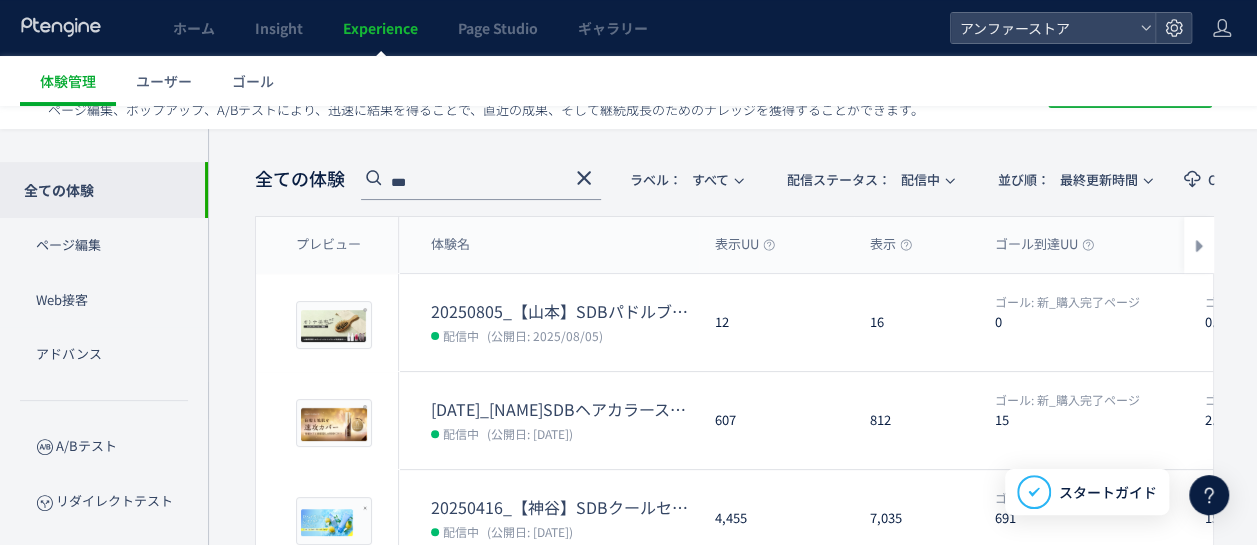 scroll, scrollTop: 148, scrollLeft: 0, axis: vertical 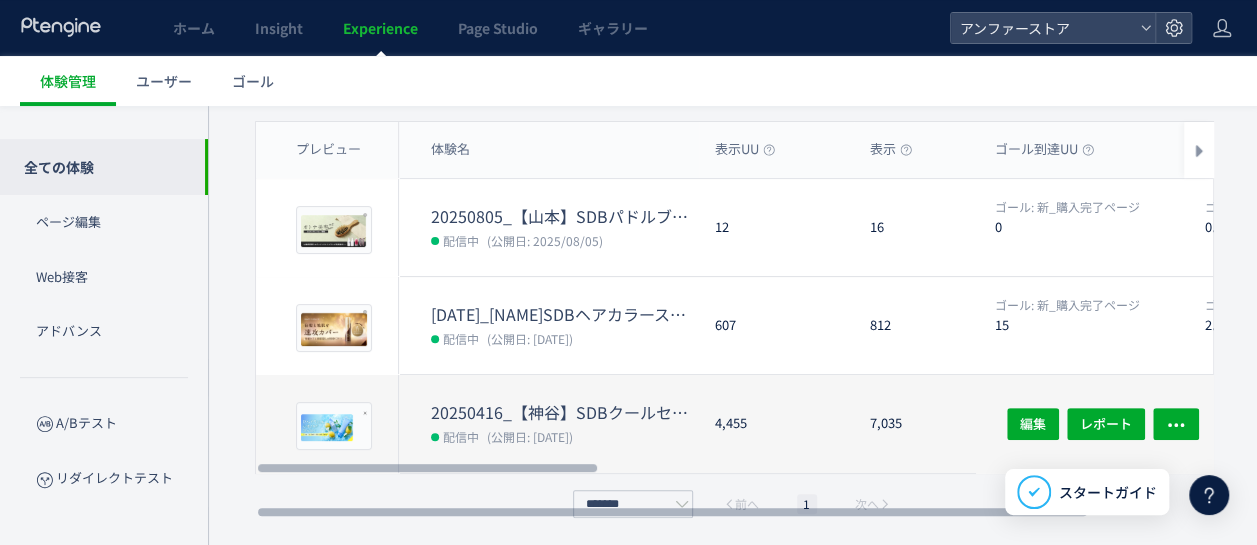 type on "***" 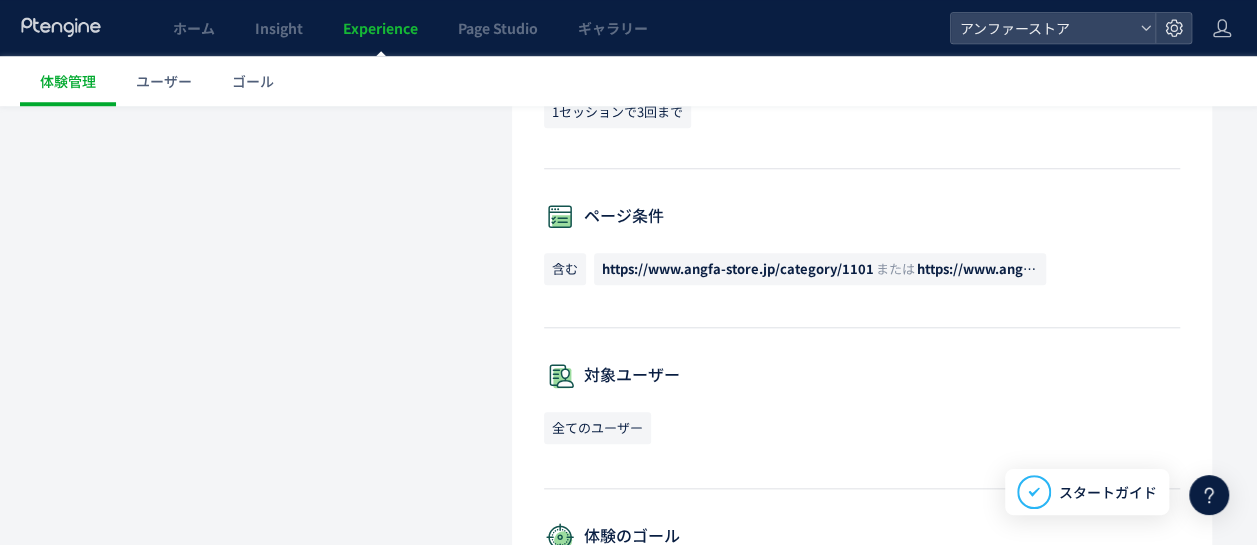 scroll, scrollTop: 0, scrollLeft: 0, axis: both 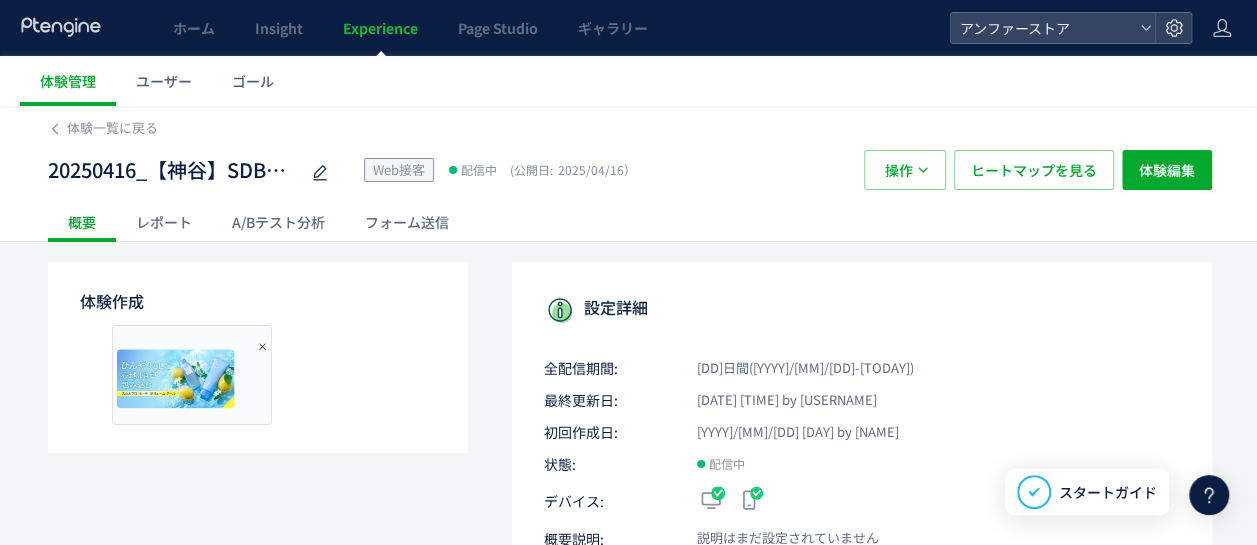click on "体験一覧に戻る" at bounding box center (630, 122) 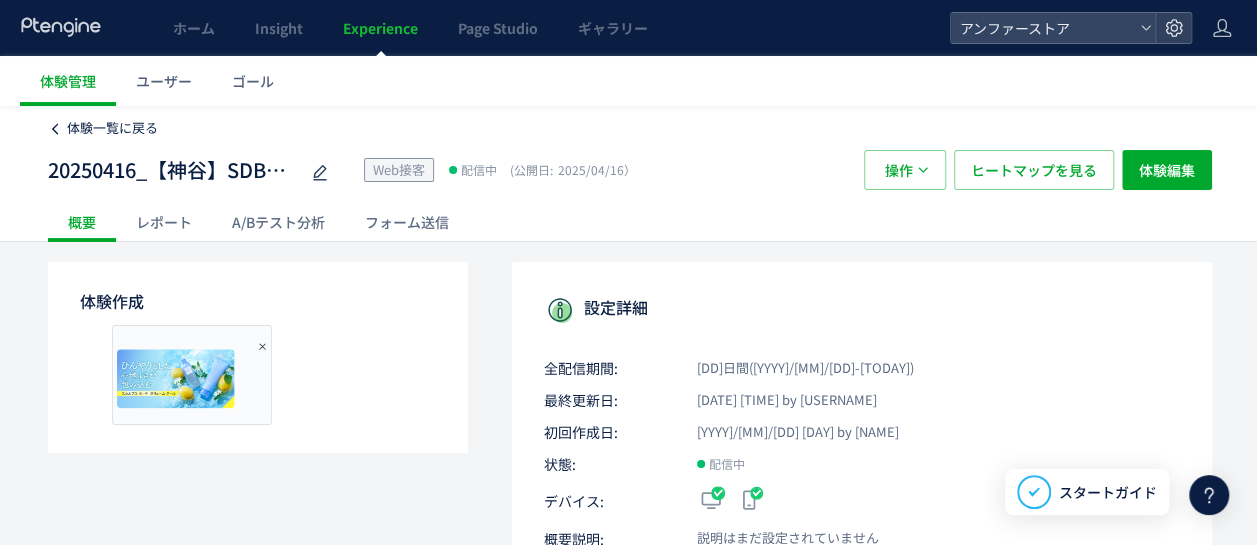 click on "体験一覧に戻る" 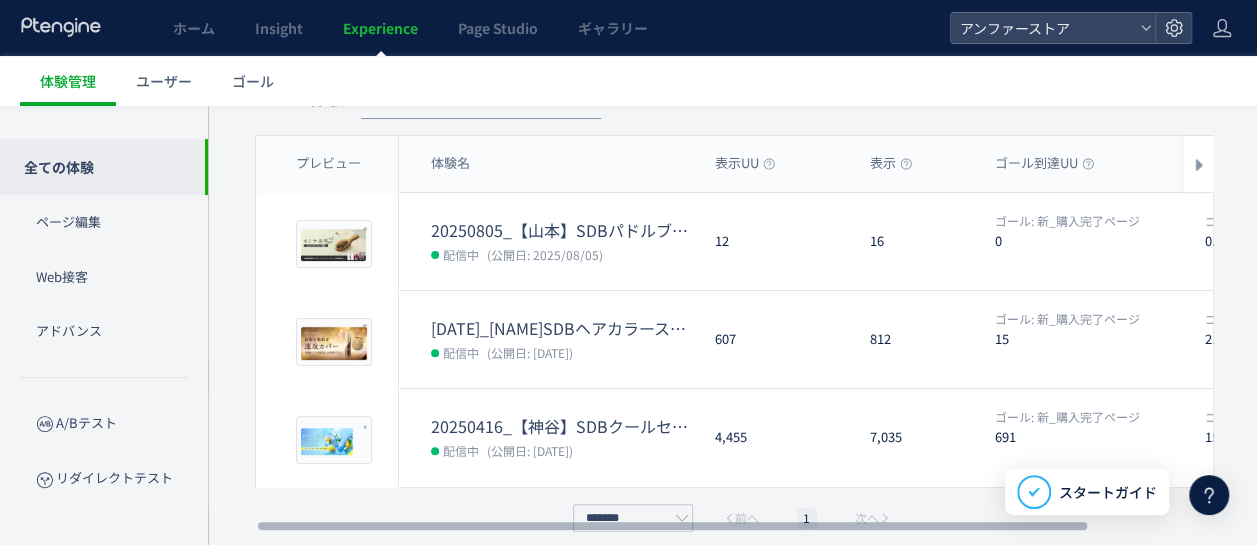 scroll, scrollTop: 148, scrollLeft: 0, axis: vertical 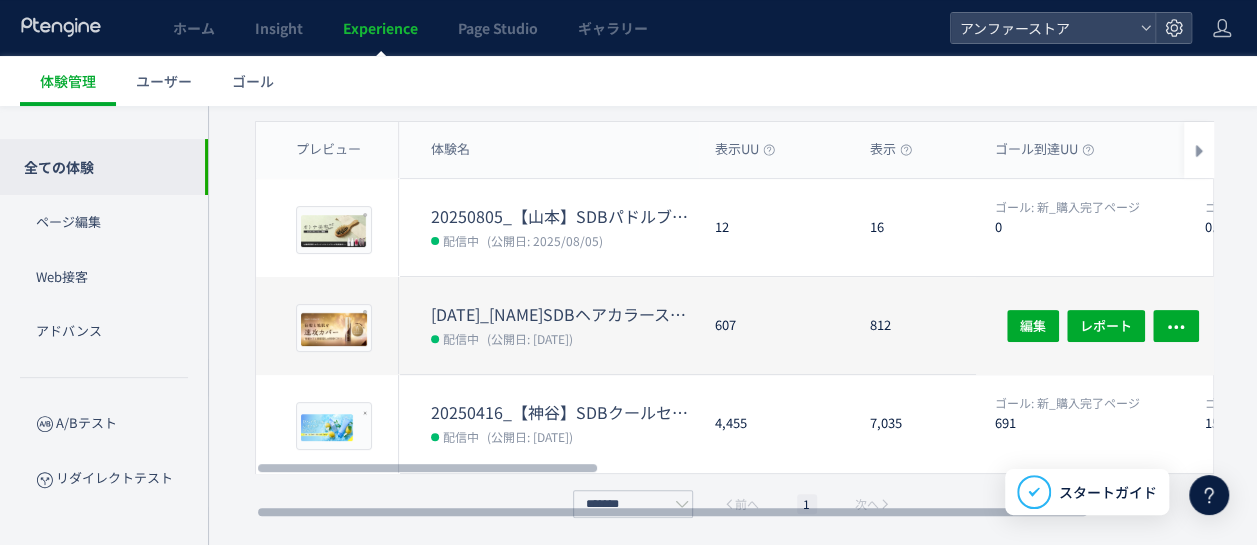 click on "配信中" at bounding box center [459, 338] 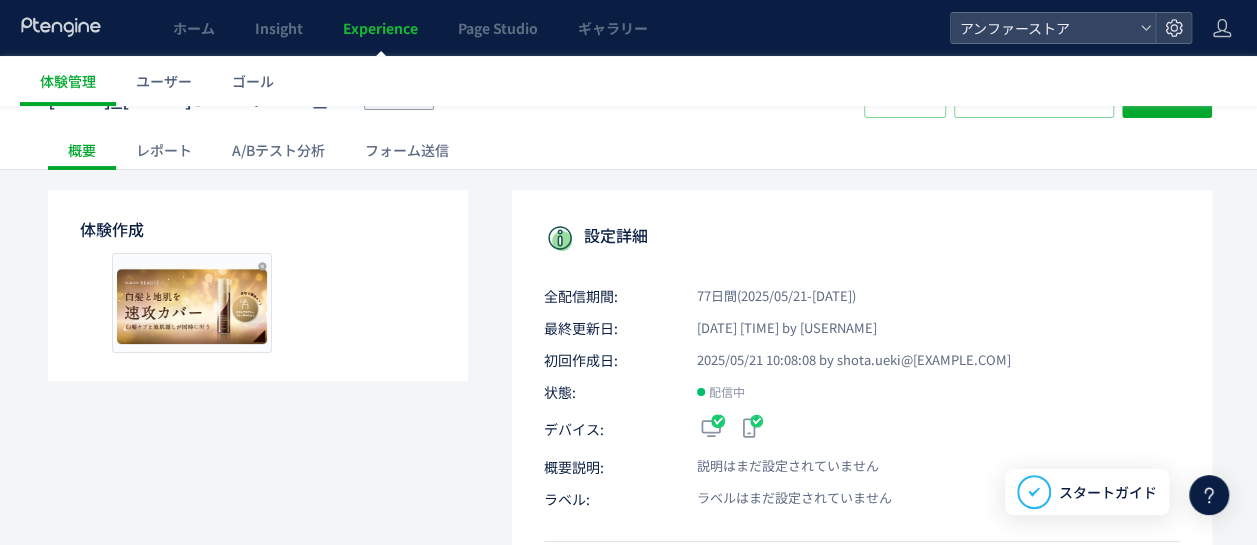 scroll, scrollTop: 36, scrollLeft: 0, axis: vertical 